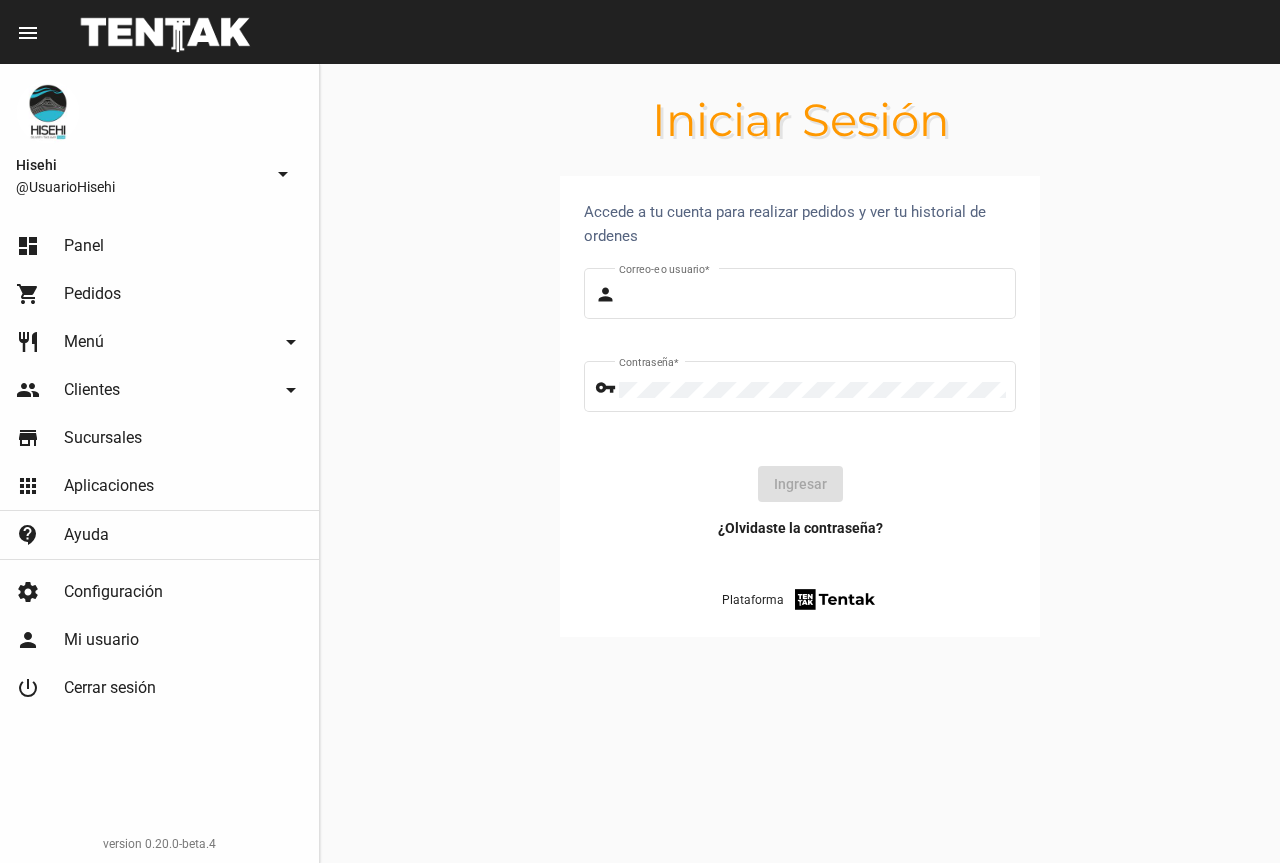 scroll, scrollTop: 0, scrollLeft: 0, axis: both 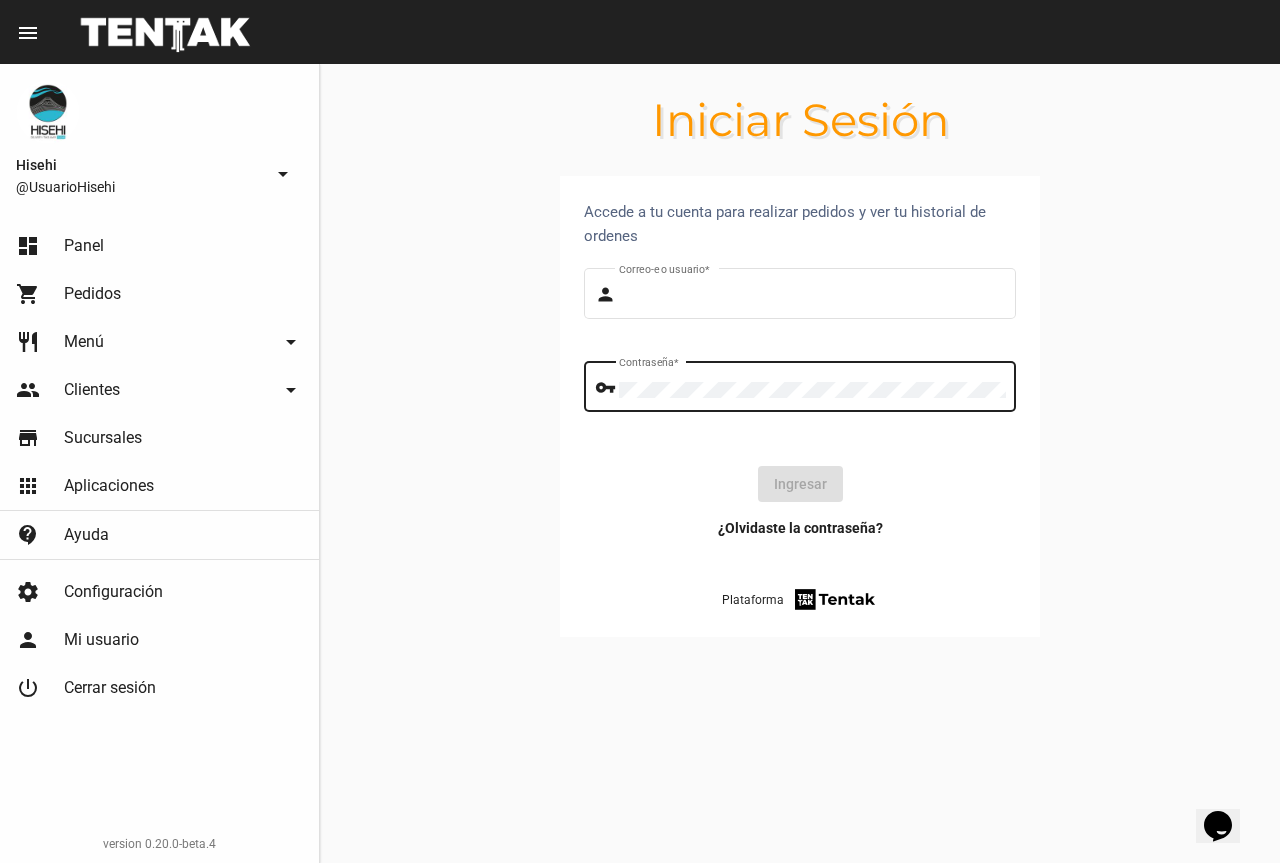 type on "UsuarioHisehi" 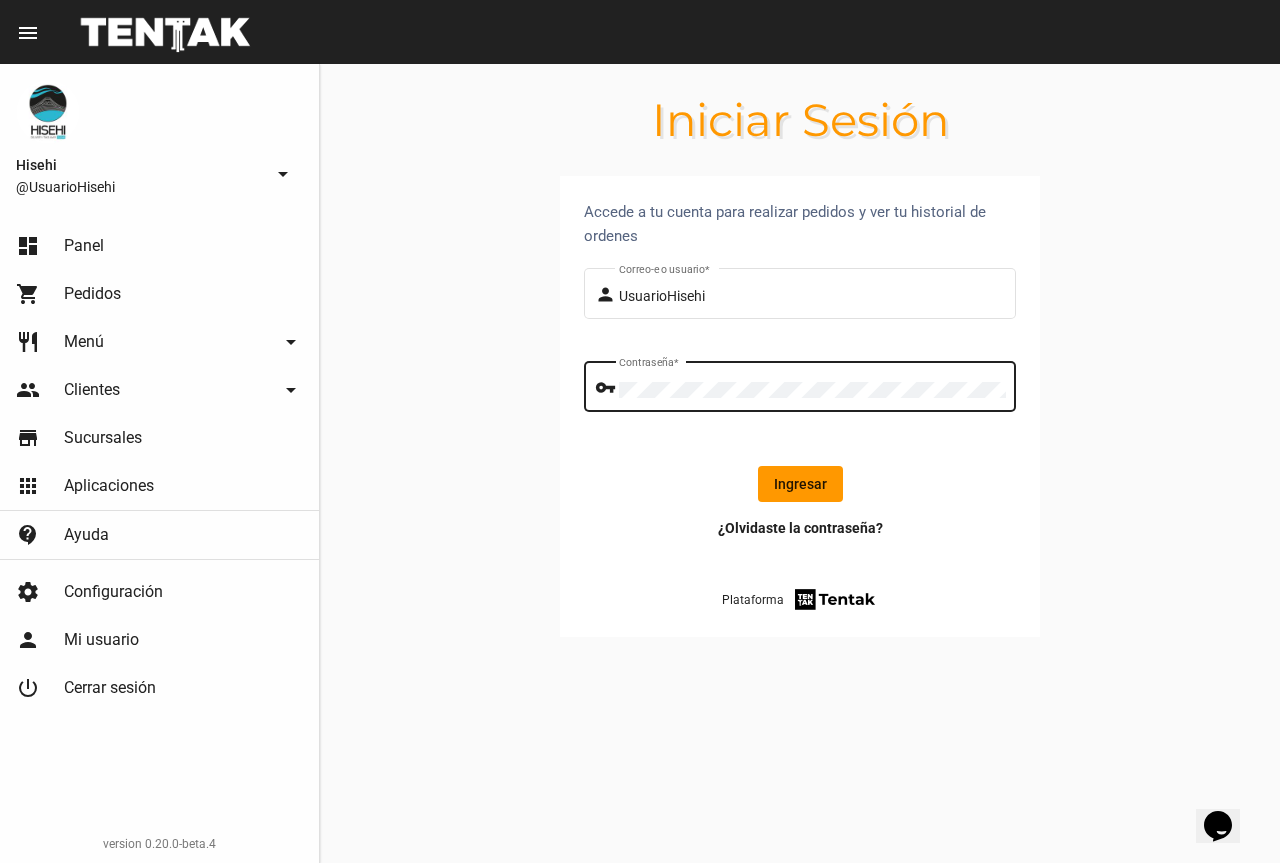 click on "Contraseña  *" at bounding box center (812, 384) 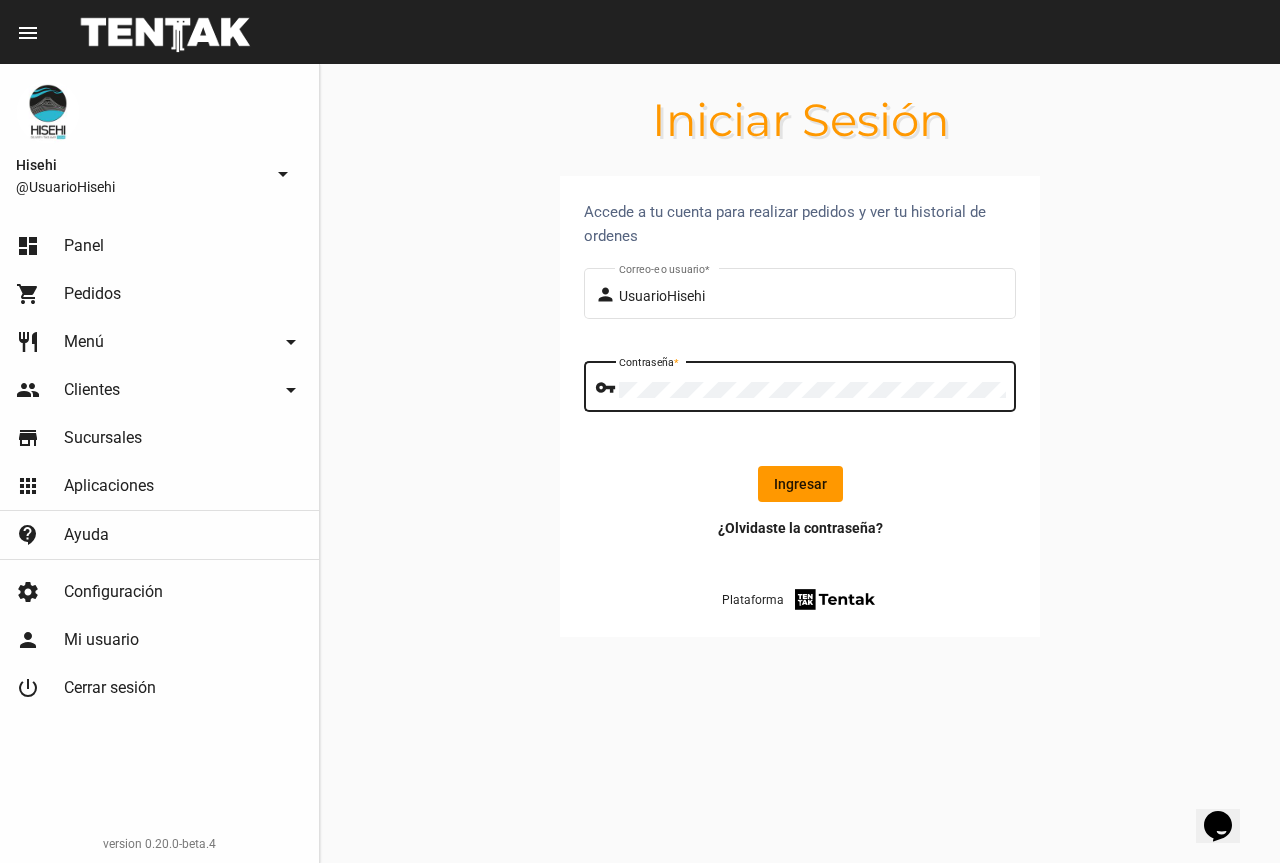 drag, startPoint x: 481, startPoint y: 489, endPoint x: 588, endPoint y: 518, distance: 110.860275 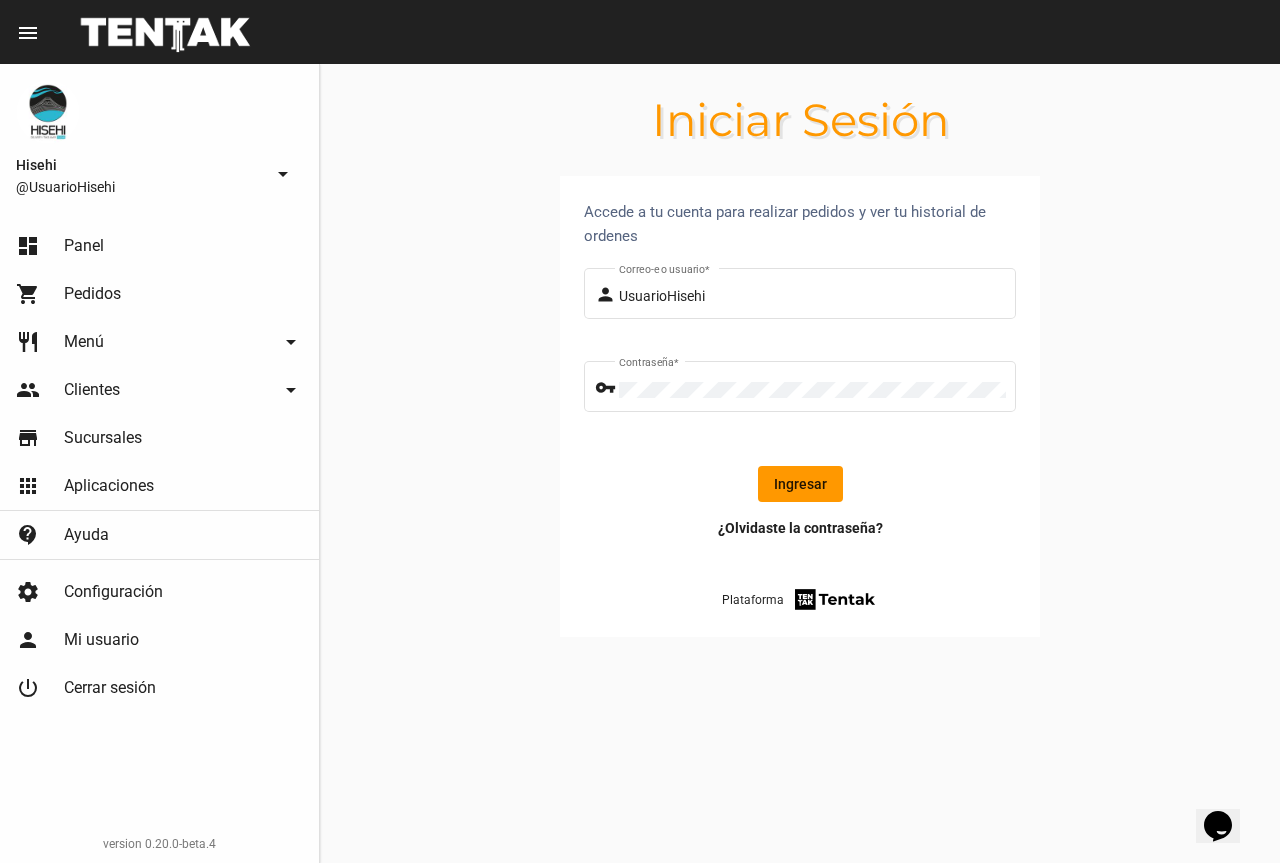 click on "Ingresar" at bounding box center (800, 484) 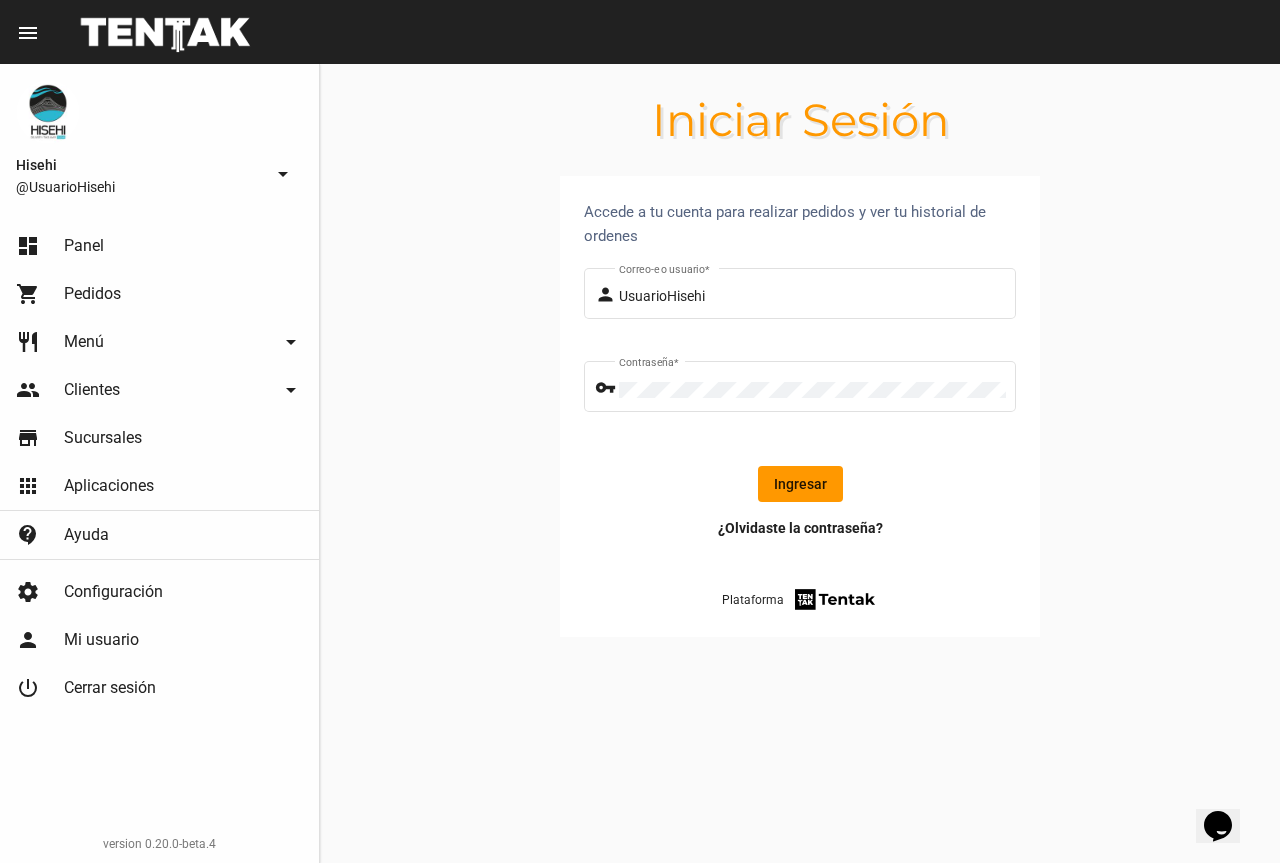 click on "Ingresar" at bounding box center [800, 484] 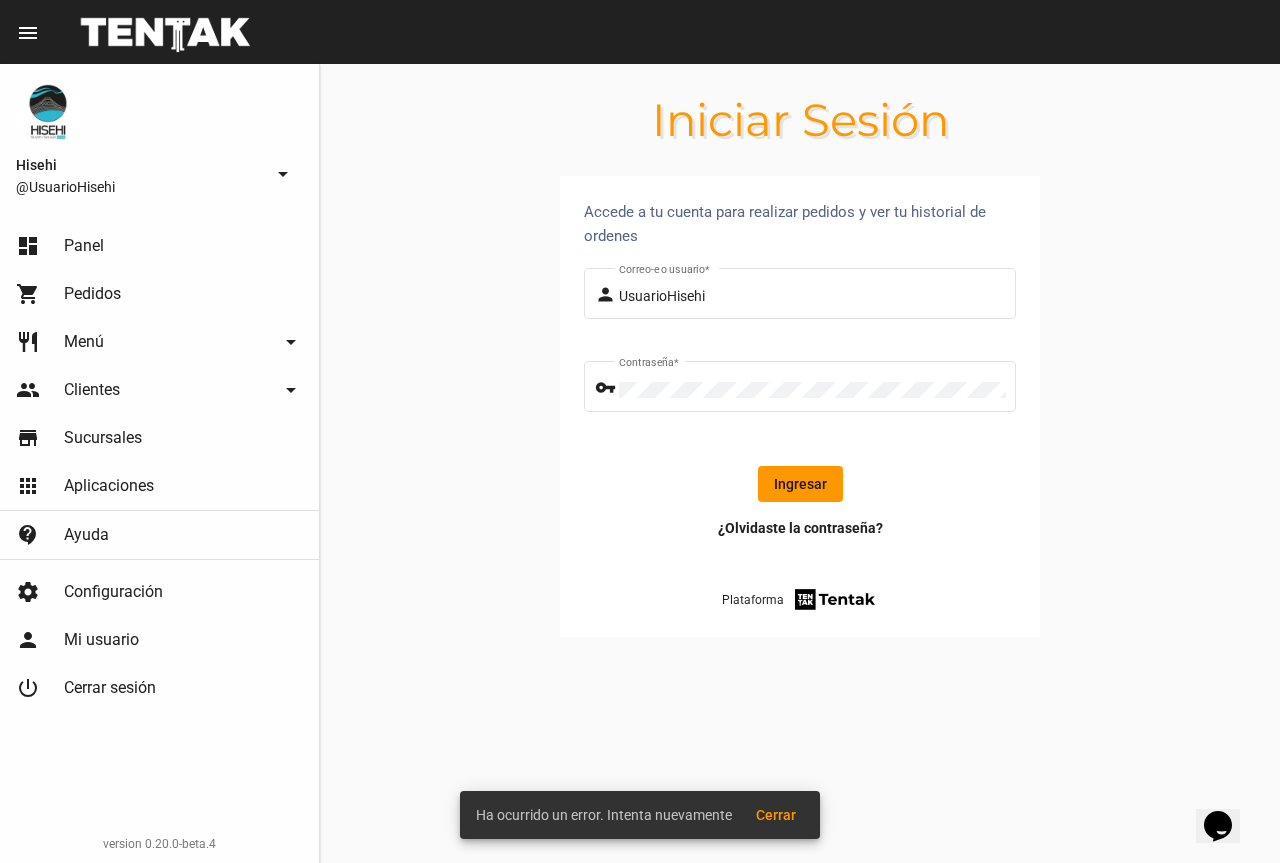 click on "dashboard Panel" at bounding box center [159, 246] 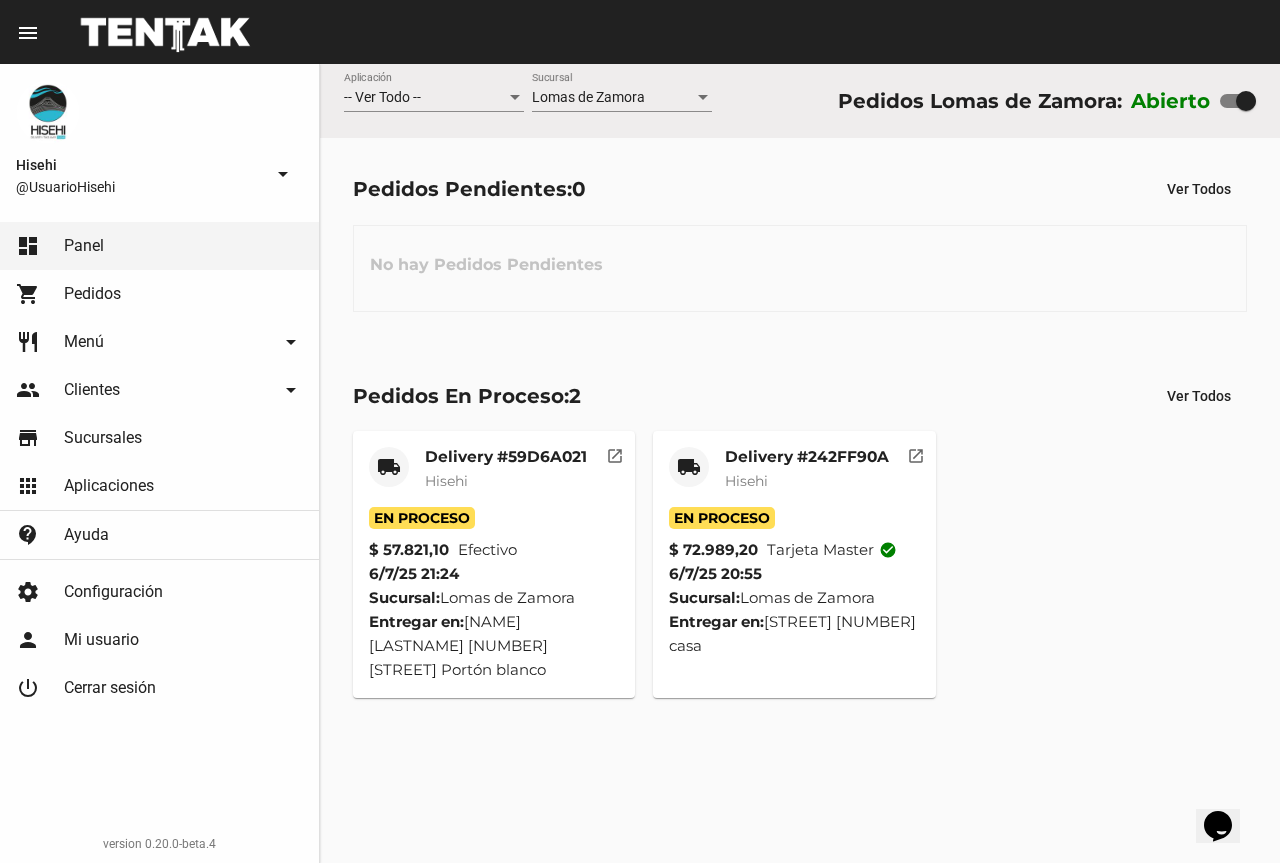 click on "Tarjeta master check_circle" at bounding box center (487, 550) 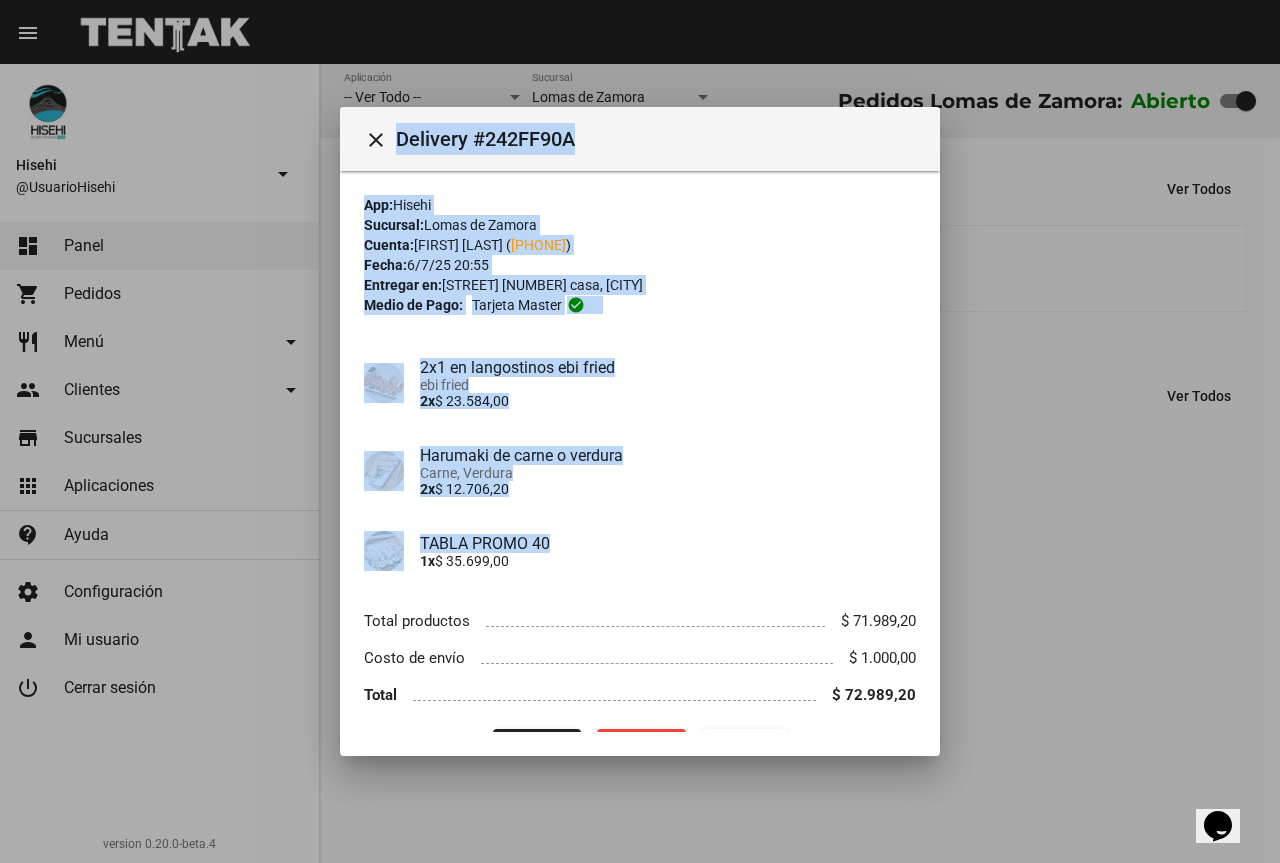 drag, startPoint x: 940, startPoint y: 511, endPoint x: 933, endPoint y: 541, distance: 30.805843 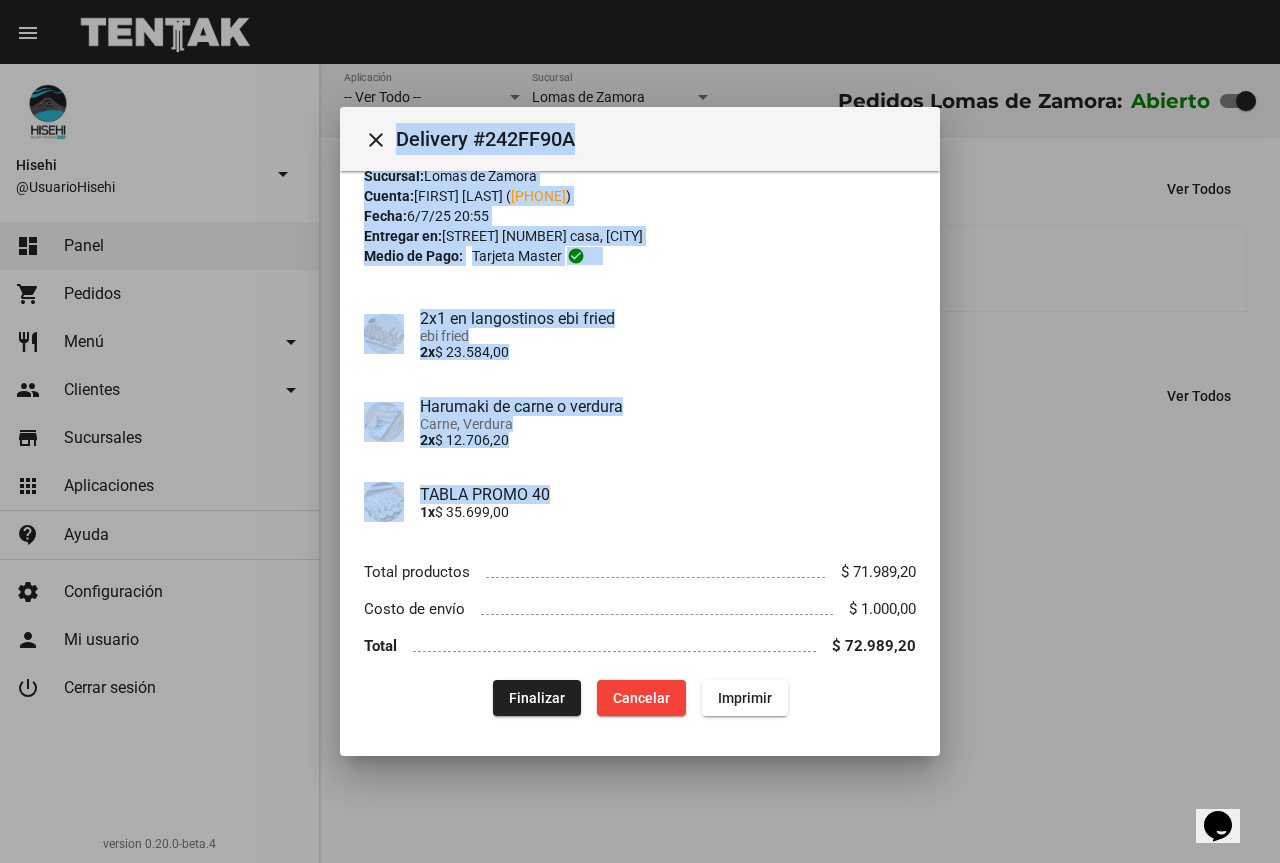 click on "Finalizar" at bounding box center [537, 698] 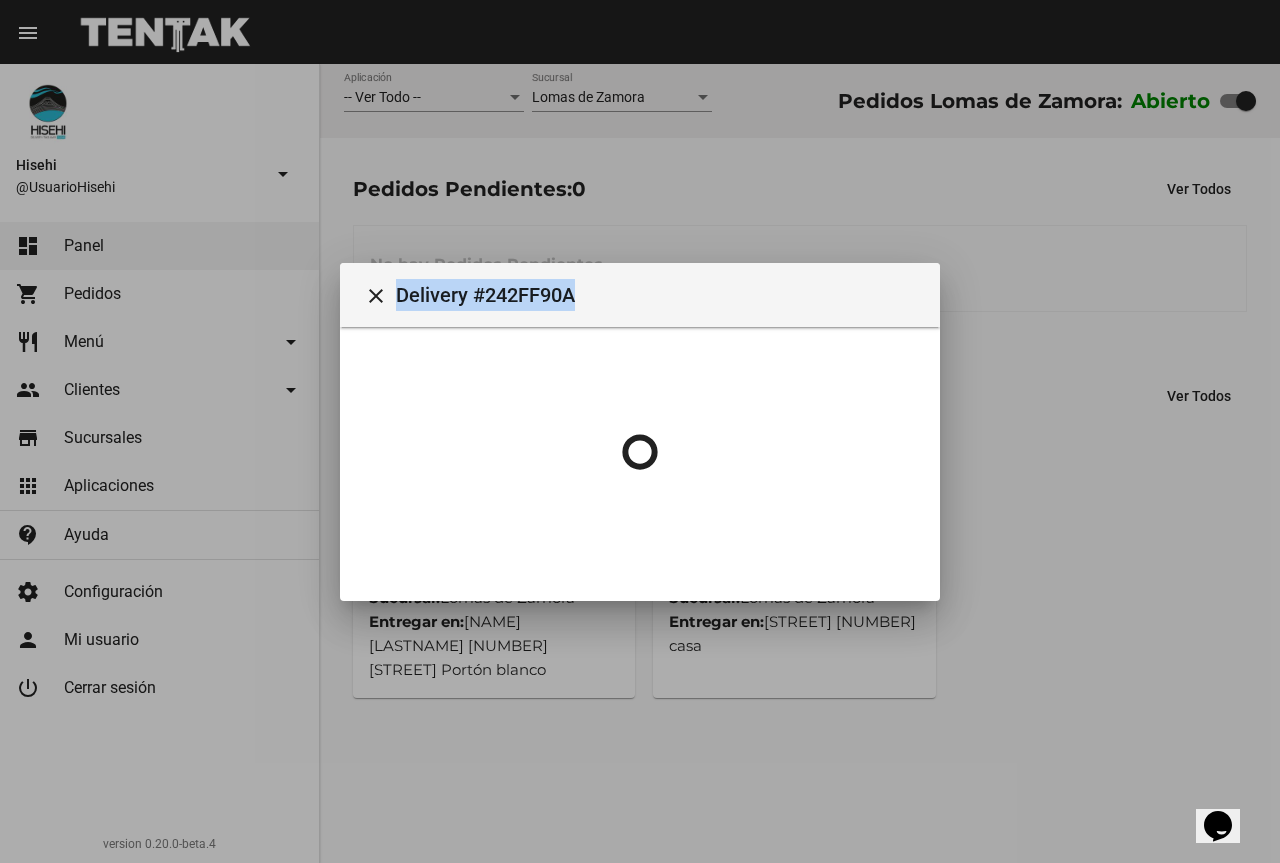 scroll, scrollTop: 0, scrollLeft: 0, axis: both 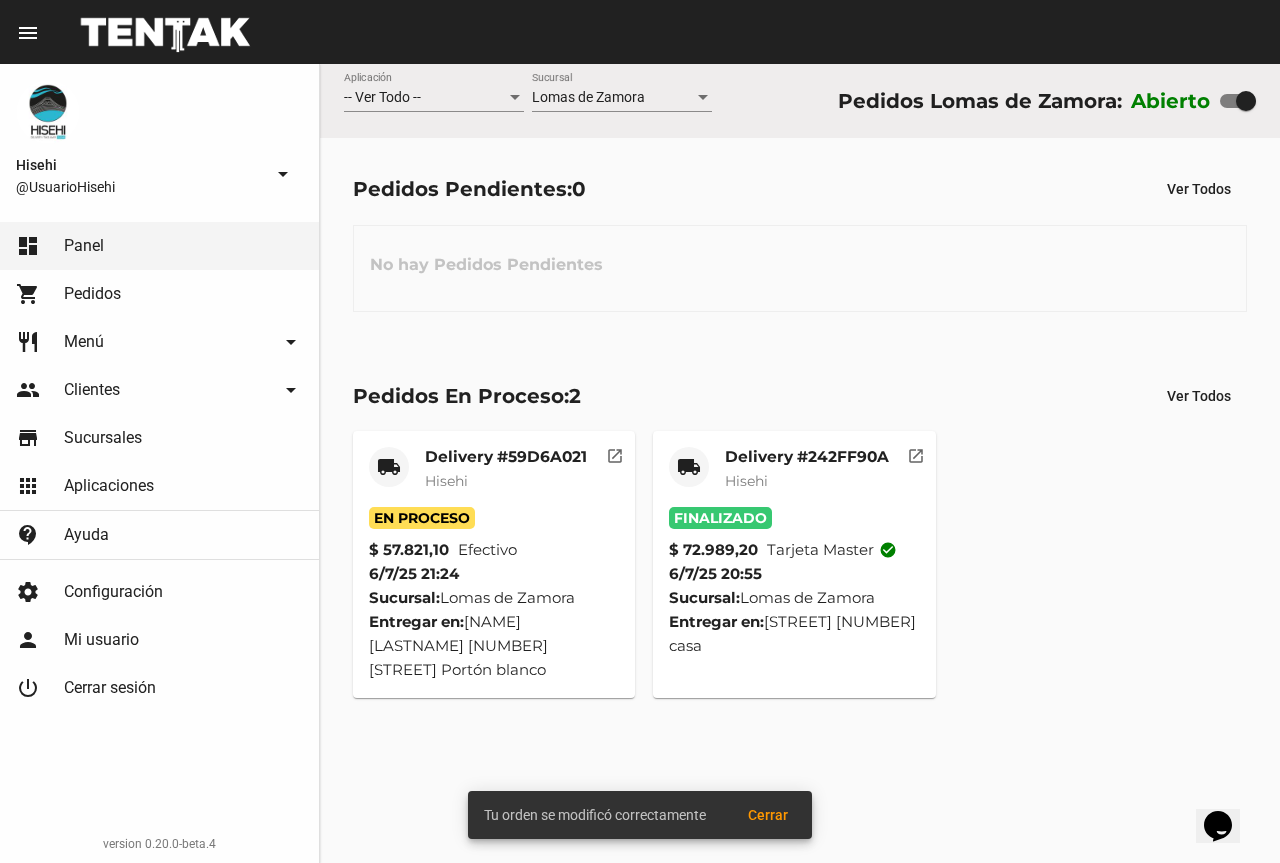 click on "En Proceso $ 57.821,10 Efectivo  6/7/25 21:24 Sucursal:  Lomas de Zamora  Entregar en:  Nestor de la Peña 101 Portón blanco" at bounding box center (494, 594) 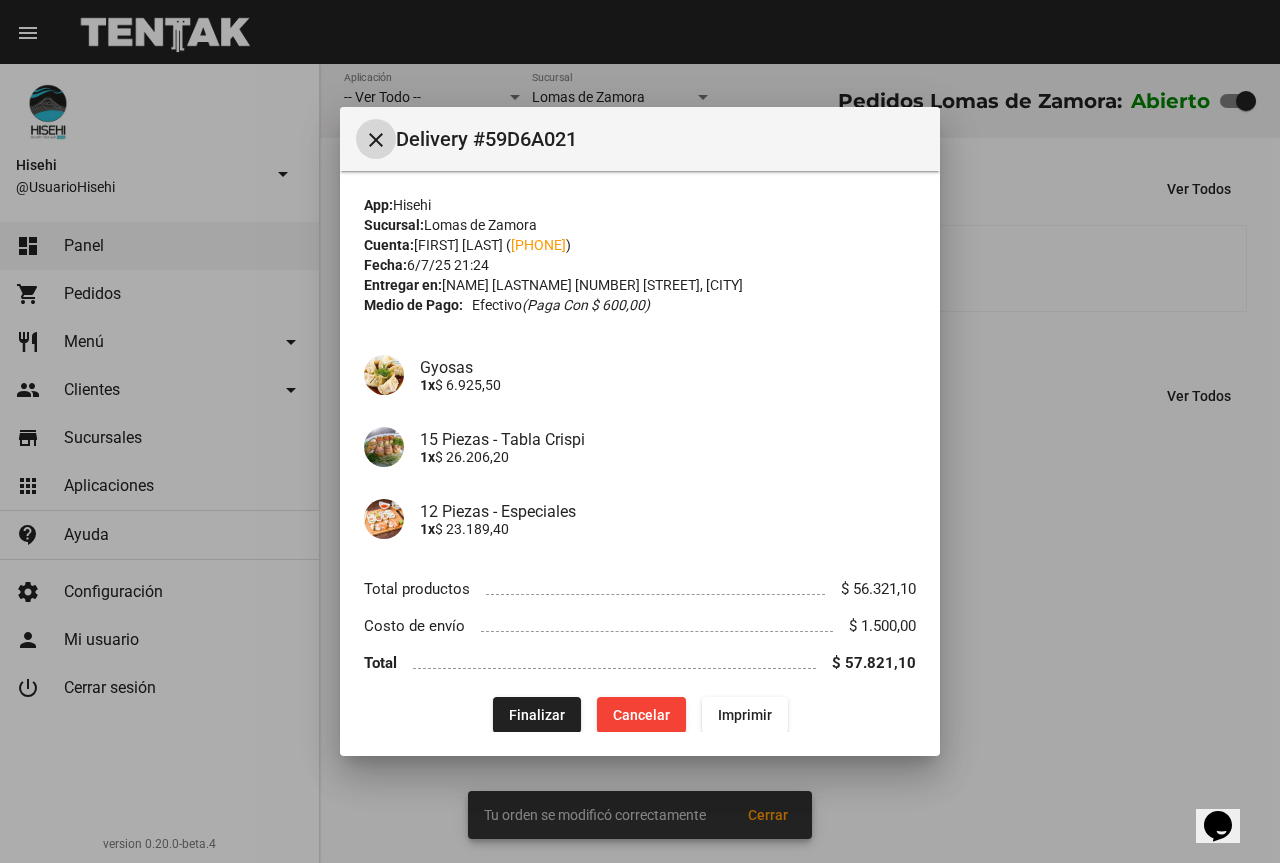 click on "Finalizar" at bounding box center (537, 715) 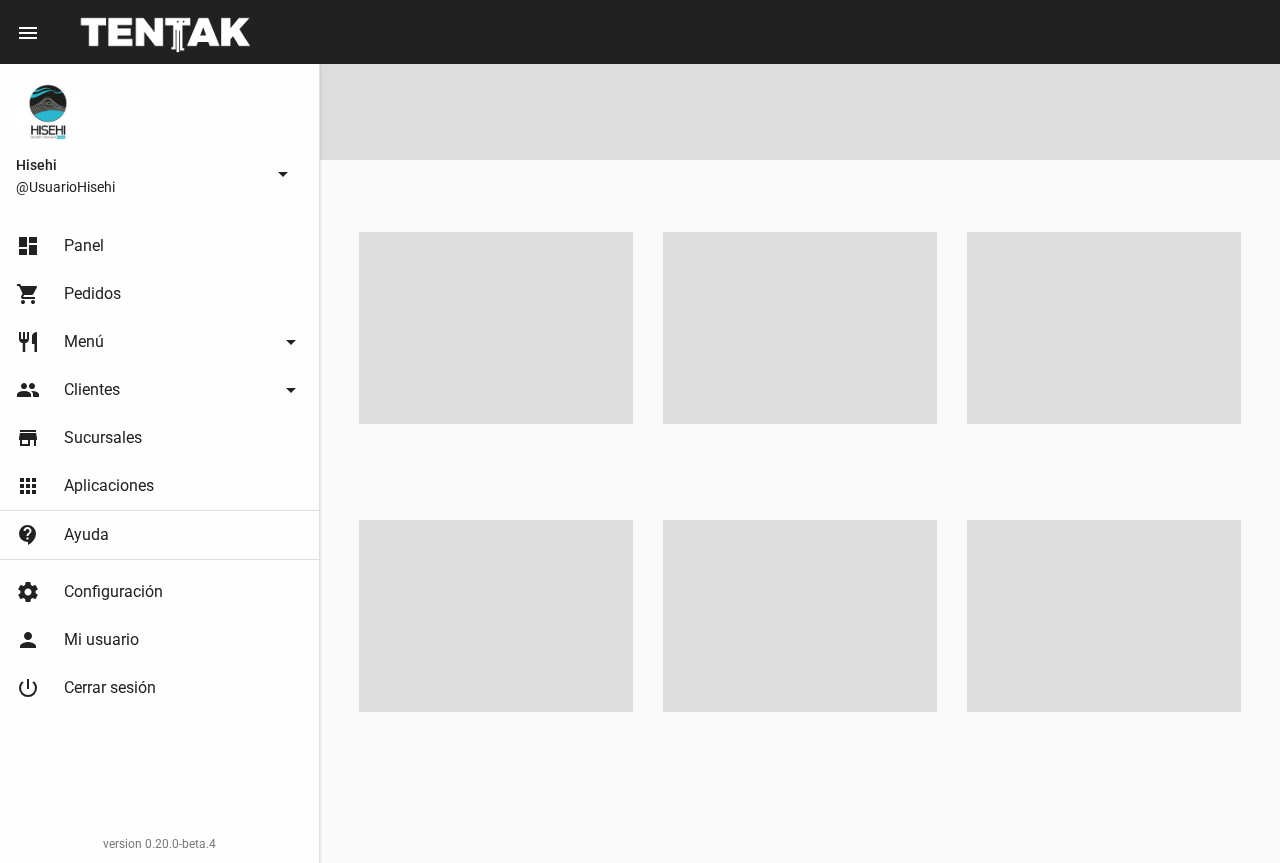 scroll, scrollTop: 0, scrollLeft: 0, axis: both 